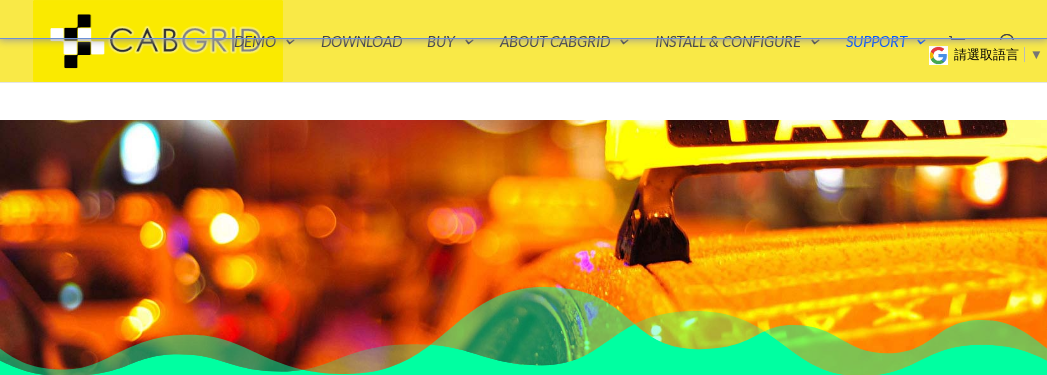 scroll, scrollTop: 654, scrollLeft: 0, axis: vertical 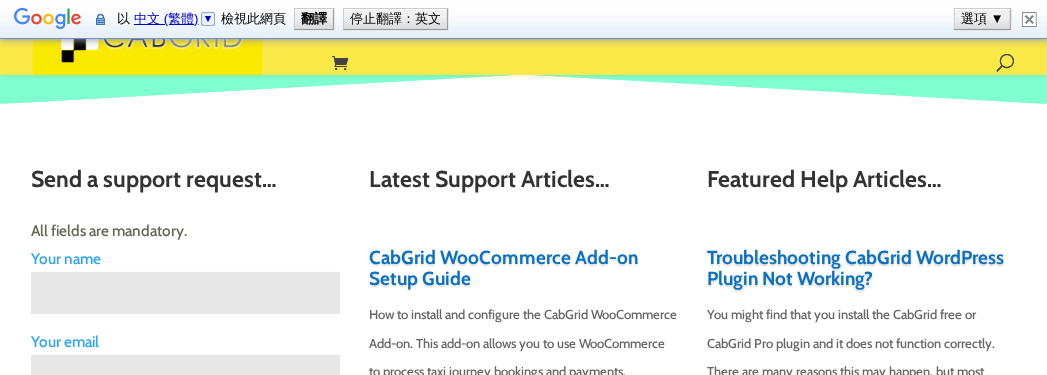 type on "Darwin" 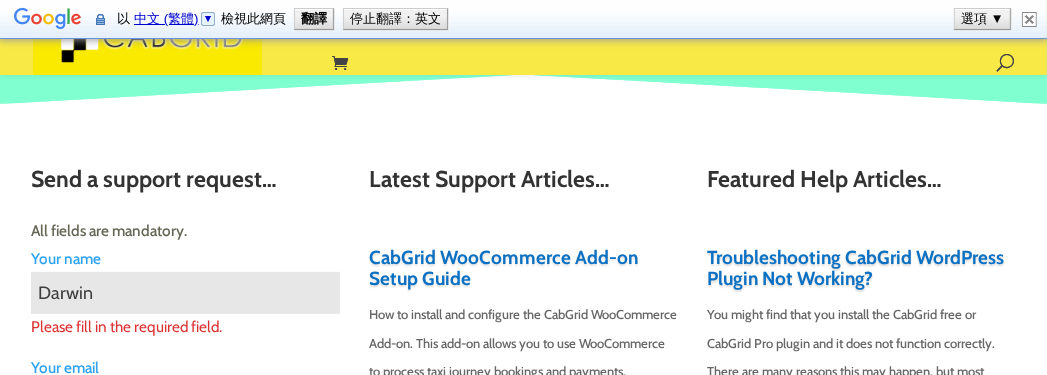 scroll, scrollTop: 460, scrollLeft: 0, axis: vertical 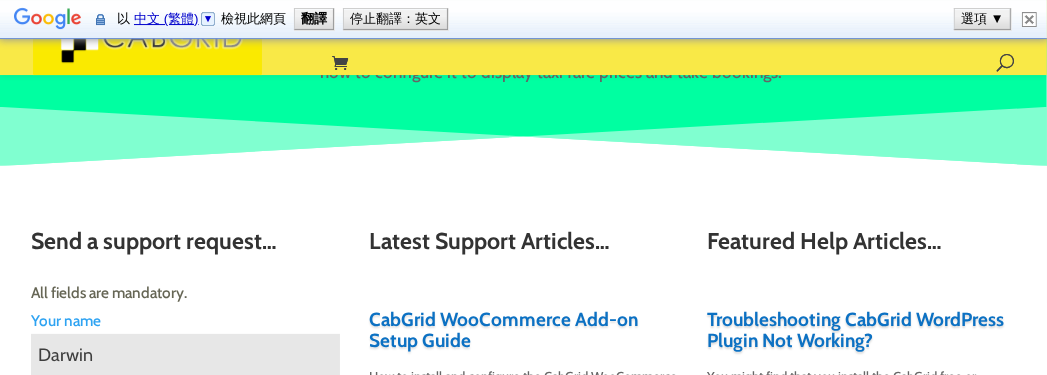 type on "Darwin" 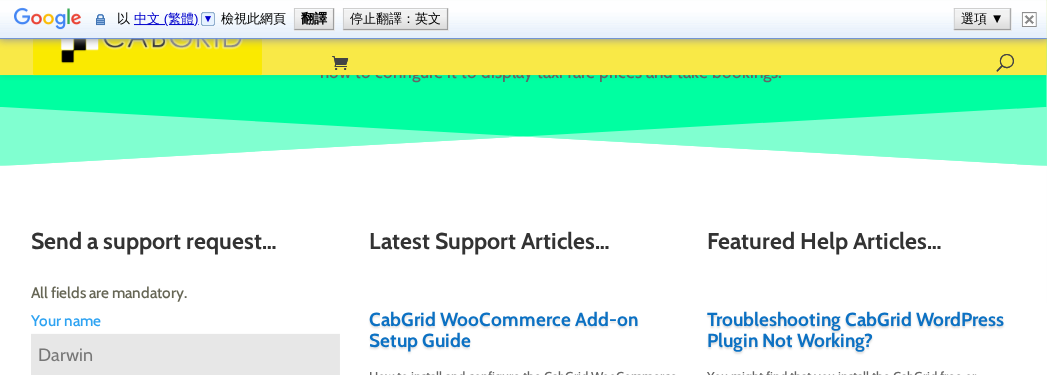 scroll, scrollTop: 570, scrollLeft: 0, axis: vertical 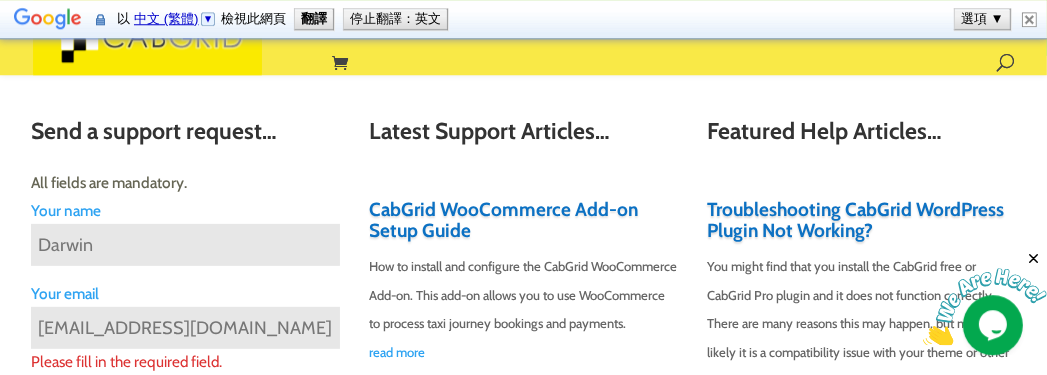 type on "[EMAIL_ADDRESS][DOMAIN_NAME]" 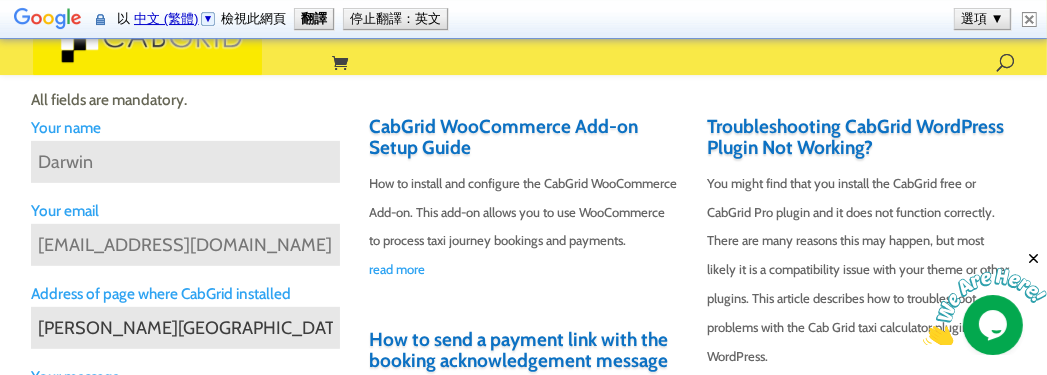 scroll, scrollTop: 627, scrollLeft: 0, axis: vertical 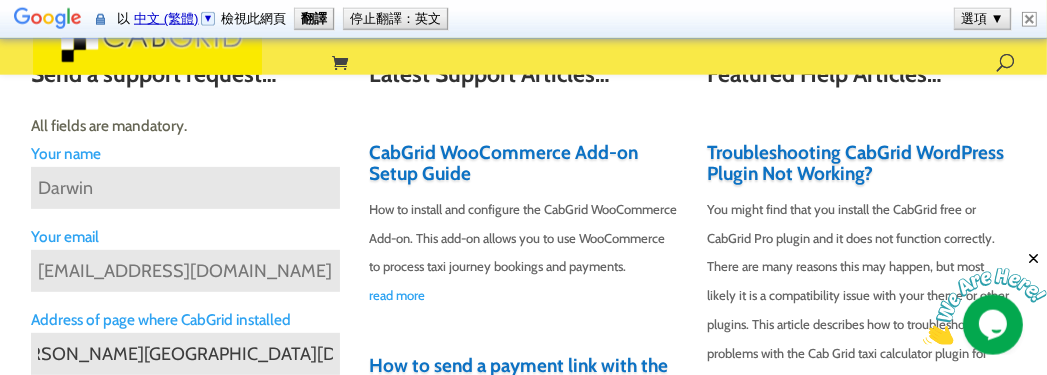 type on "[PERSON_NAME][GEOGRAPHIC_DATA][DOMAIN_NAME]" 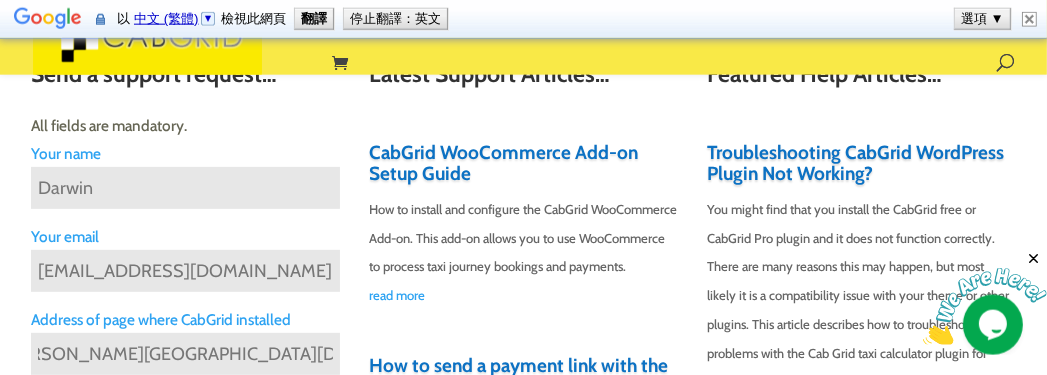 click on "Send" at bounding box center (185, 803) 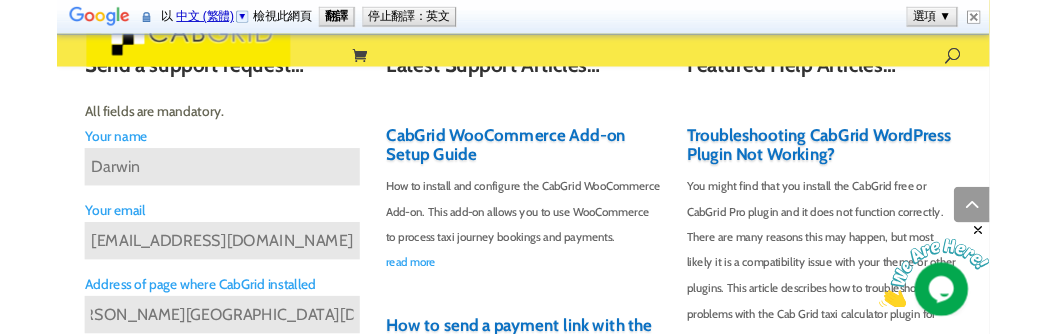 scroll, scrollTop: 974, scrollLeft: 0, axis: vertical 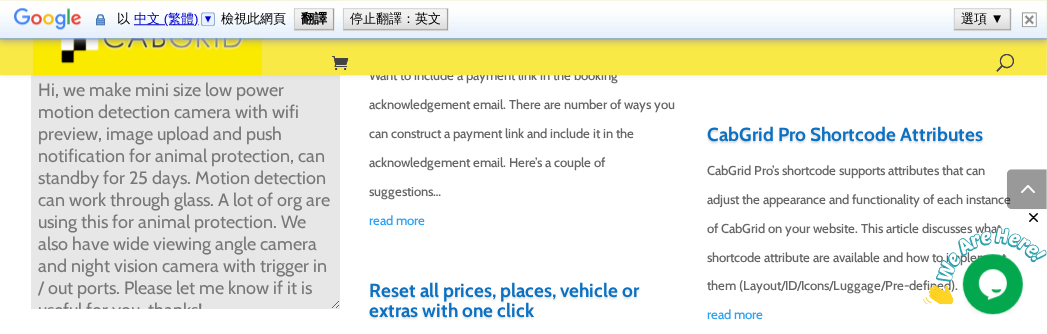 type on "Hi, we make mini size low power motion detection camera with wifi preview, image upload and push notification for animal protection, can standby for 25 days. Motion detection can work through glass. A lot of org are using this for animal protection. We also have wide viewing angle camera and night vision camera with trigger in / out ports. Please let me know if it is useful for you, thanks!
Hi, we make mini size low power motion detection camera with wifi preview, image upload and push notification for animal protection, can standby for 25 days. Motion detection can work through glass. A lot of org are using this for animal protection. We also have wide viewing angle camera and night vision camera with trigger in / out ports. Please let me know if it is useful for you, thanks!" 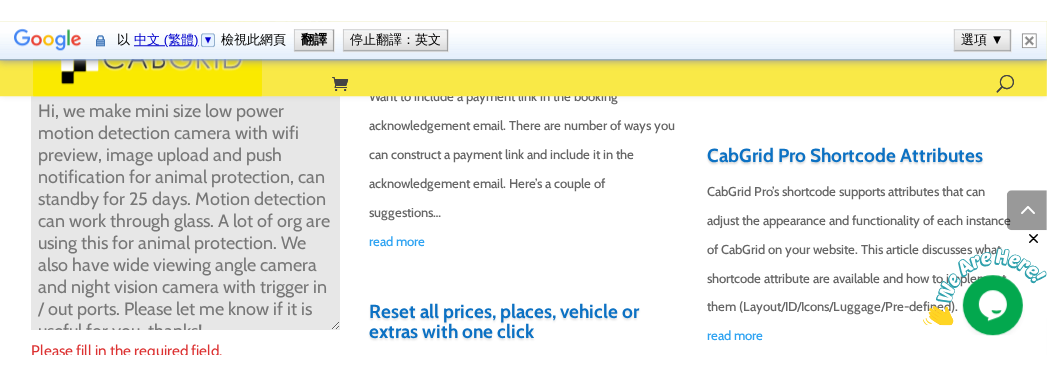 scroll, scrollTop: 0, scrollLeft: 0, axis: both 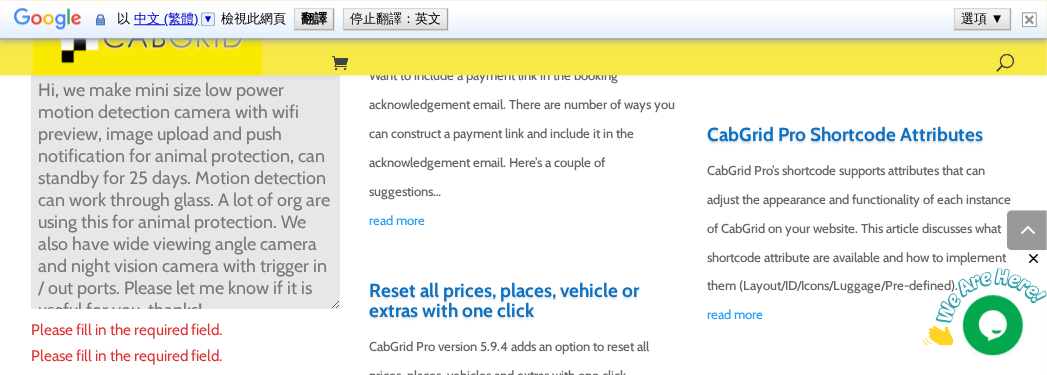 click on "Send" at bounding box center (185, 2250) 